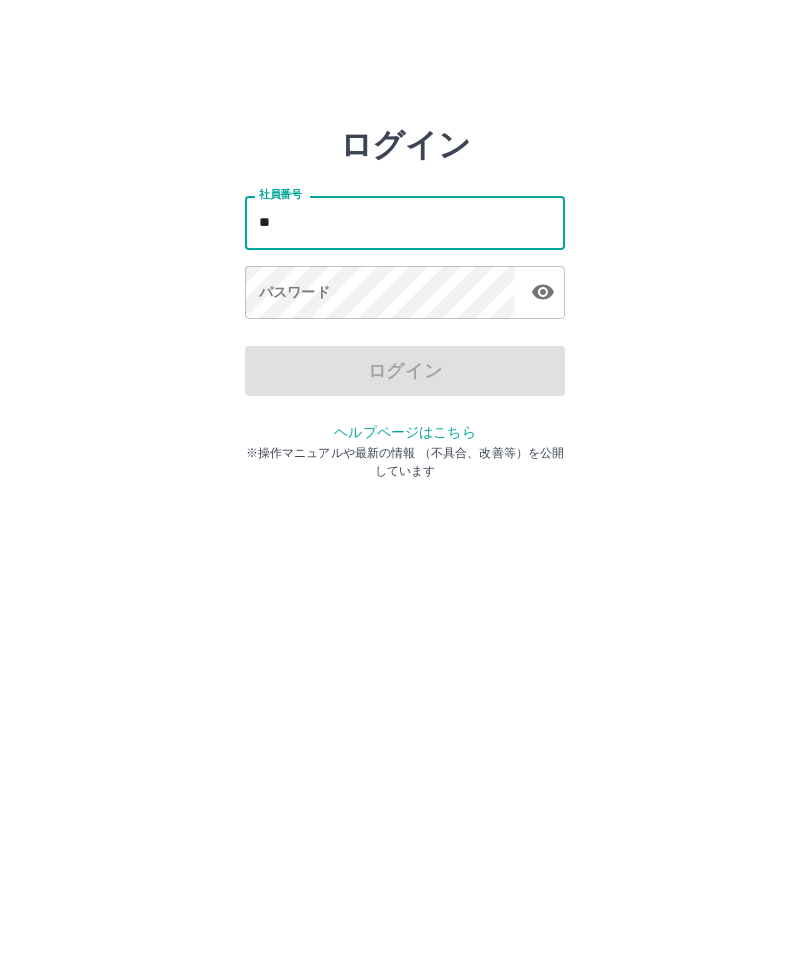 scroll, scrollTop: 0, scrollLeft: 0, axis: both 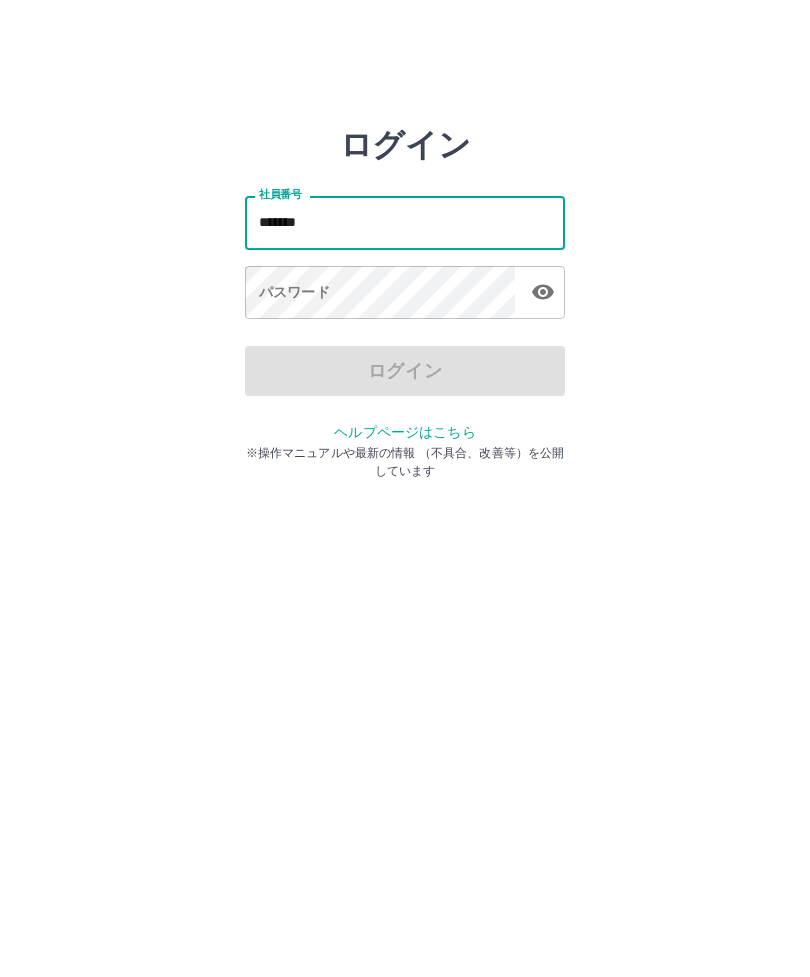 type on "*******" 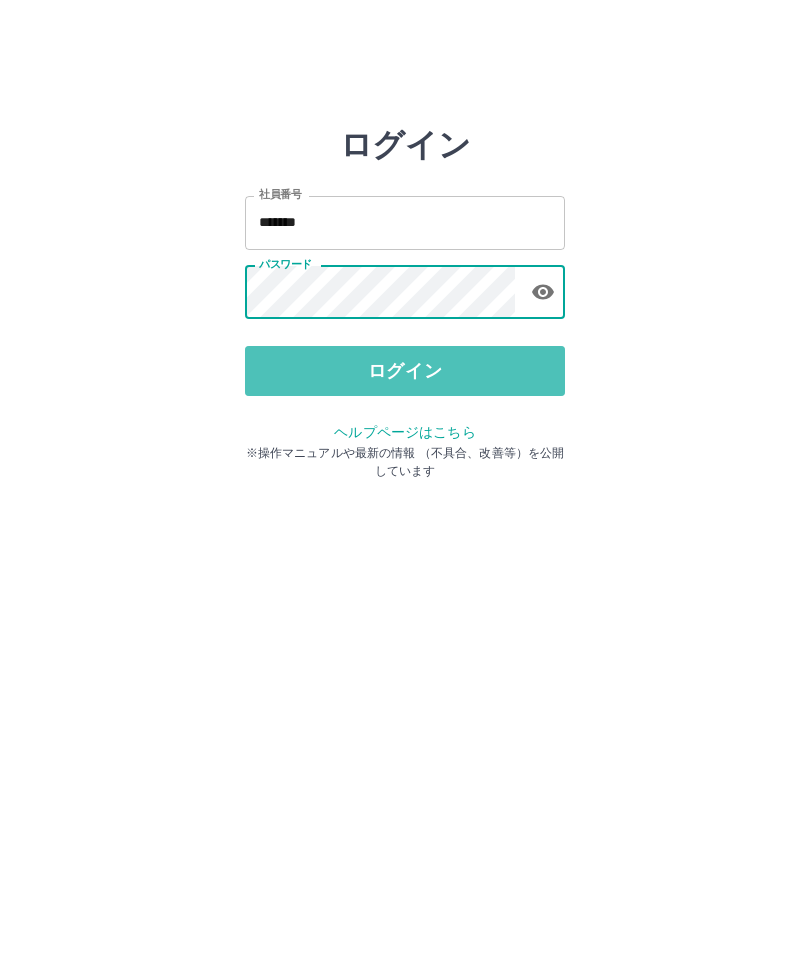 click on "ログイン" at bounding box center [405, 371] 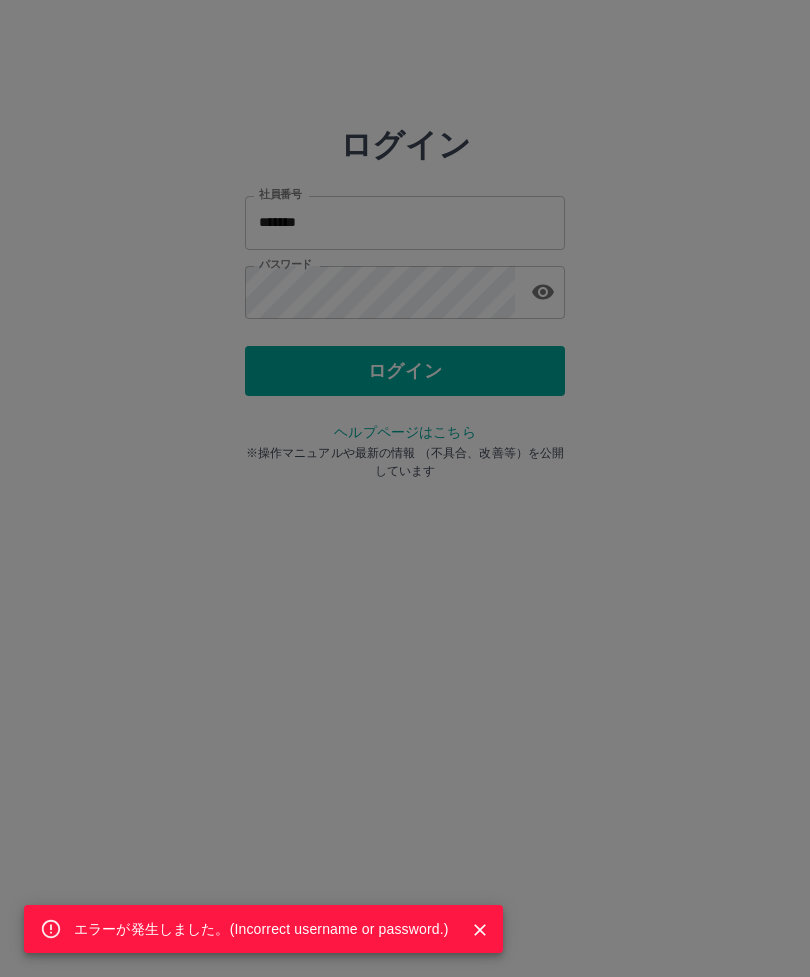 click 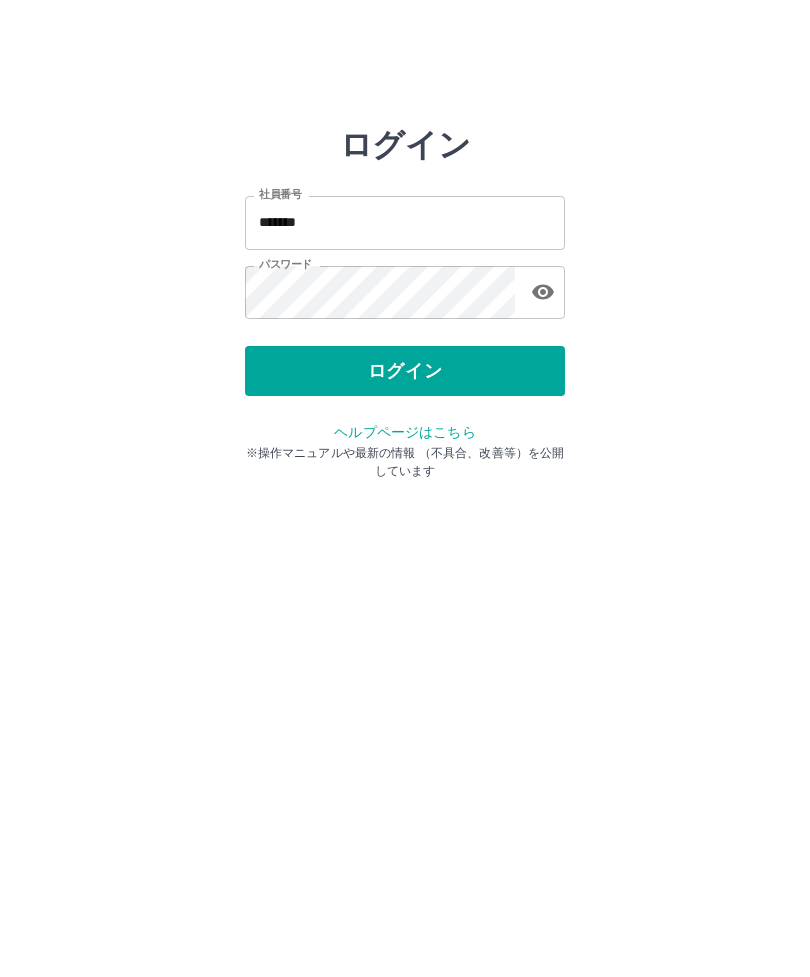 click on "ログイン" at bounding box center (405, 371) 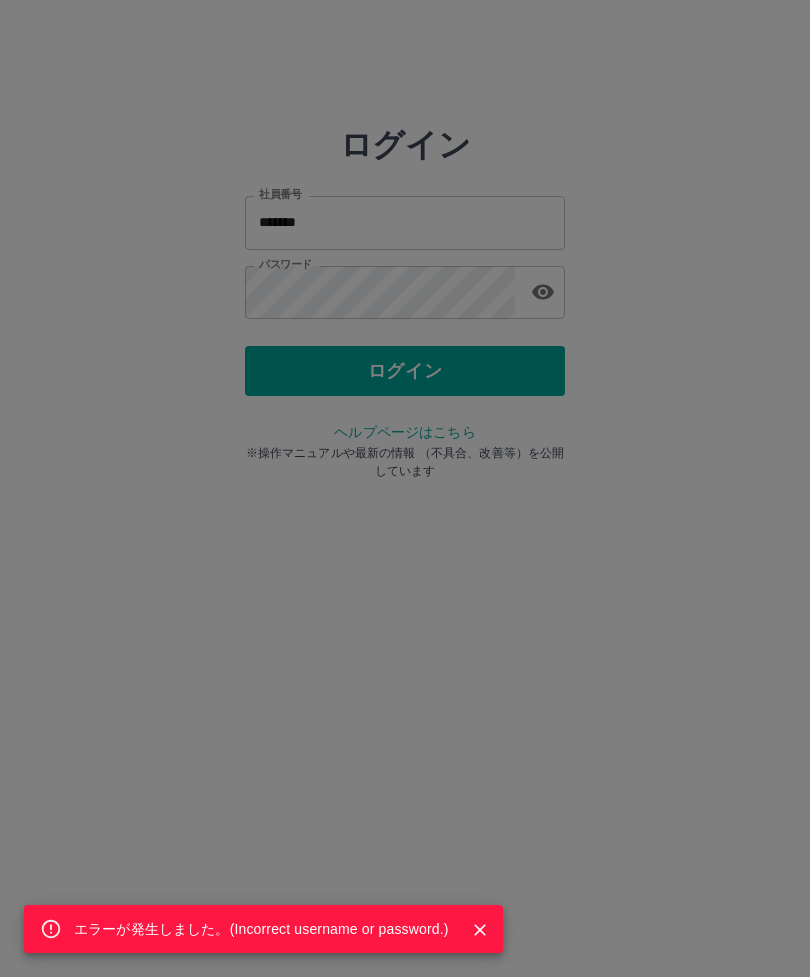 click 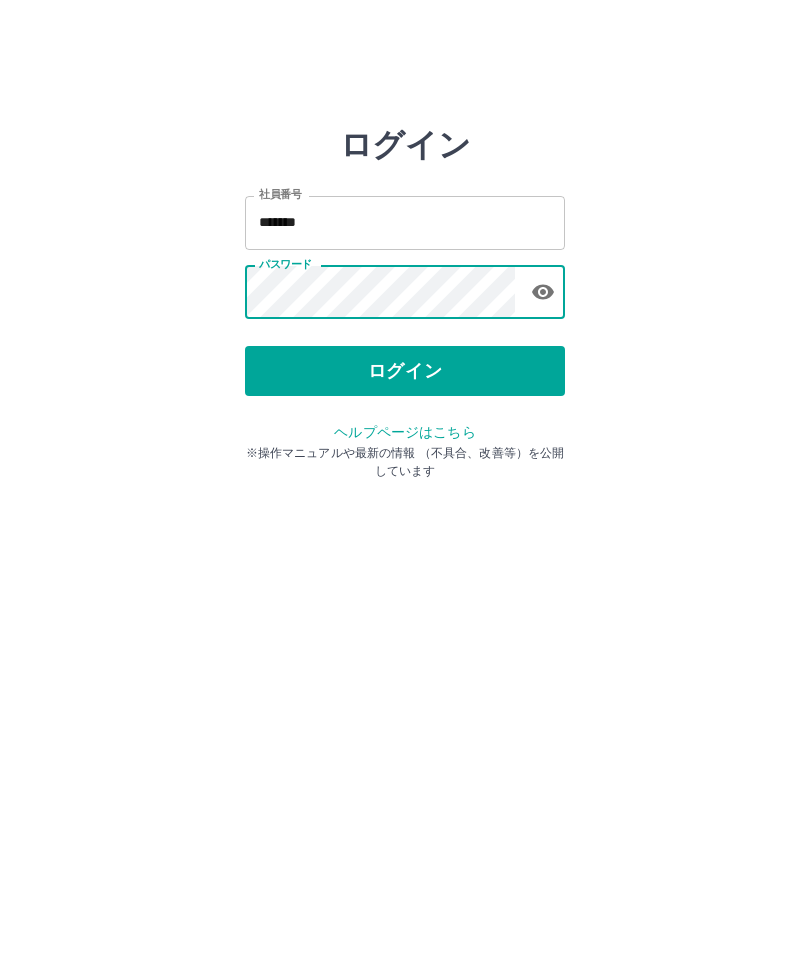 click on "ログイン" at bounding box center (405, 371) 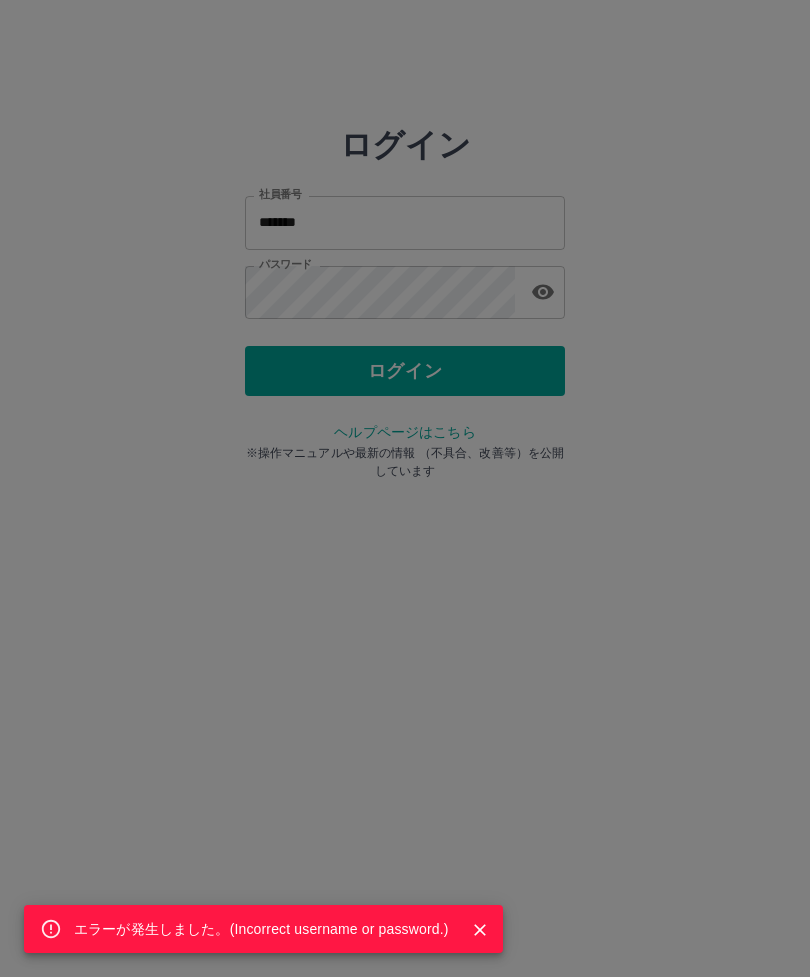 click at bounding box center [480, 930] 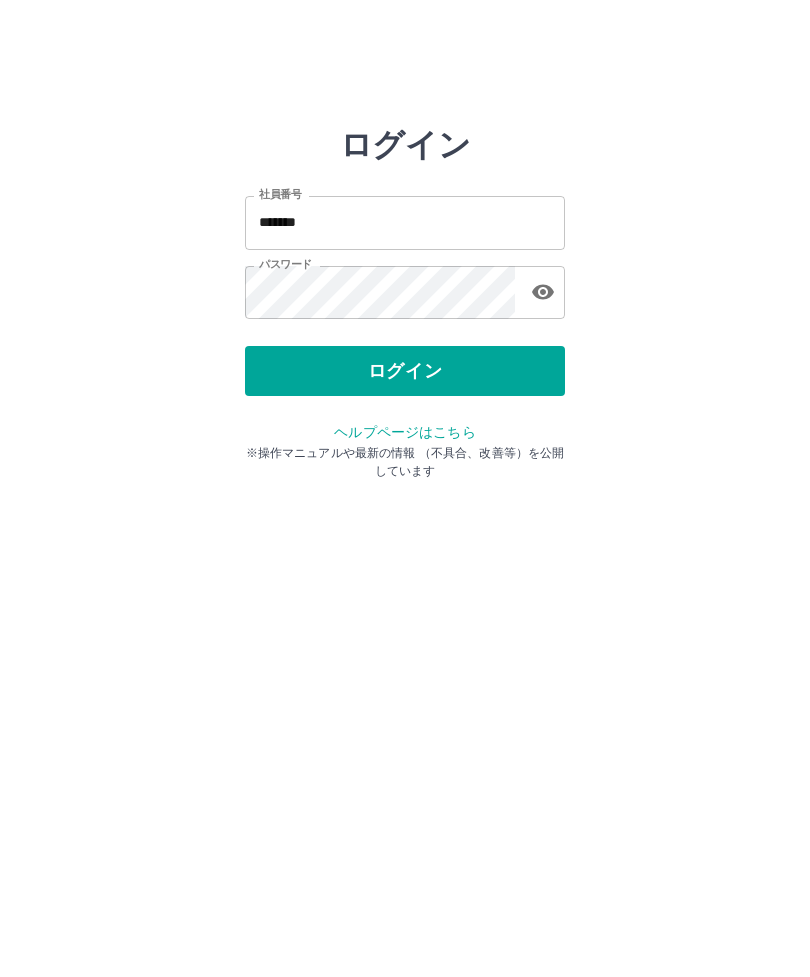 click on "ログイン" at bounding box center [405, 371] 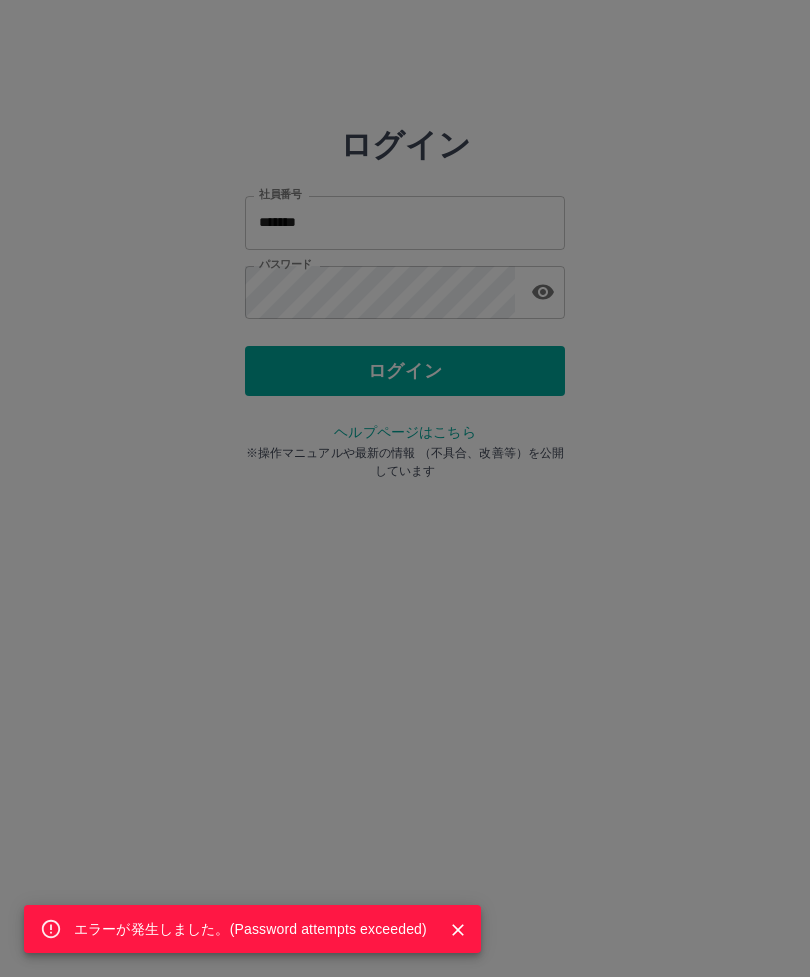 click 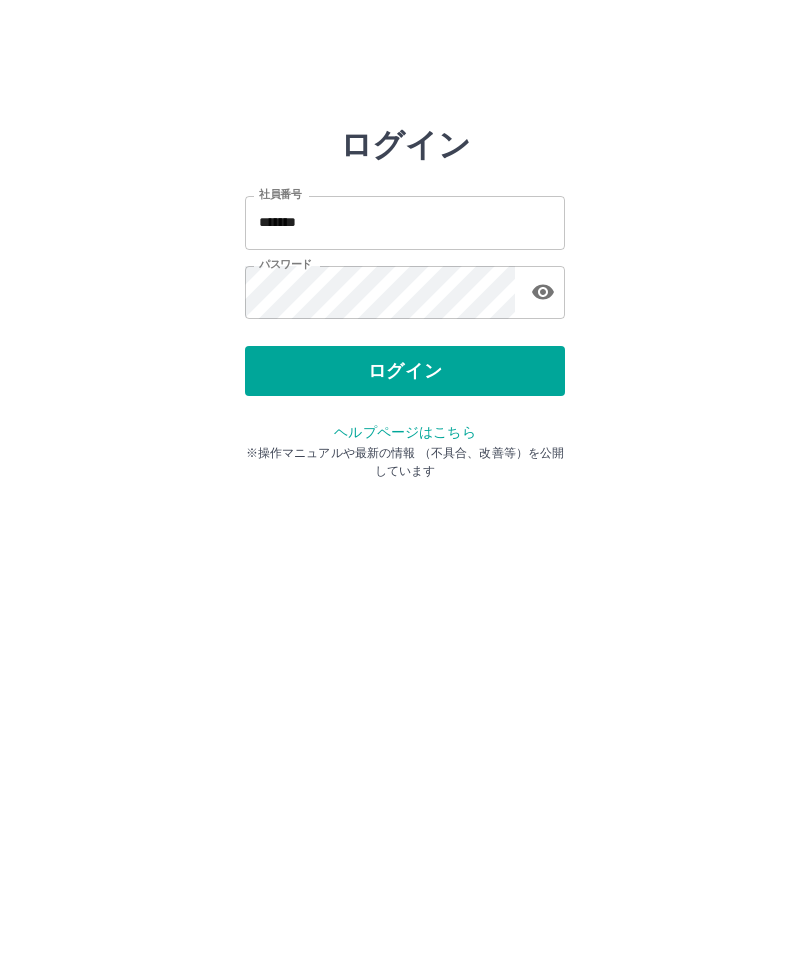 click on "ログイン" at bounding box center [405, 371] 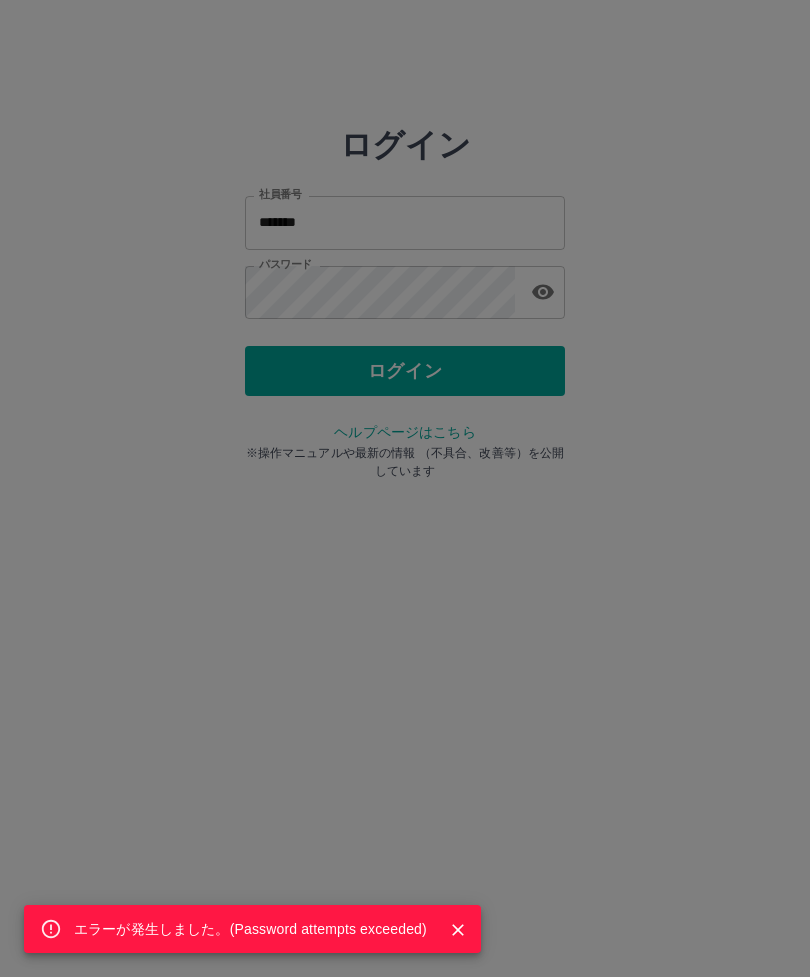 click at bounding box center [458, 930] 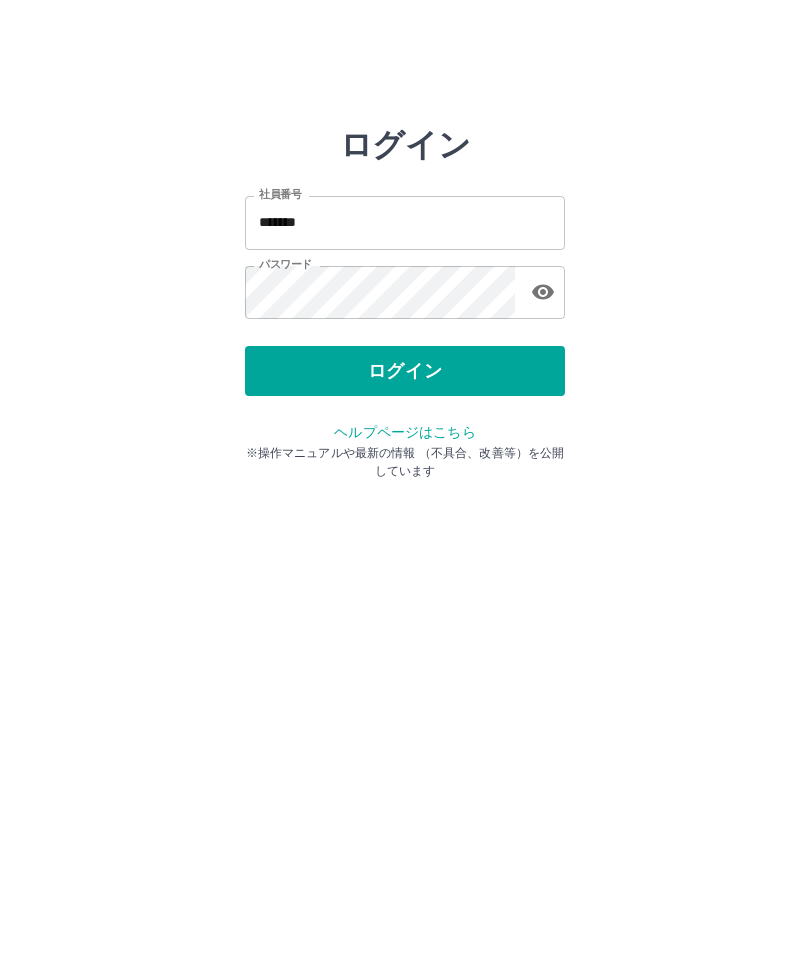 click on "ログイン" at bounding box center [405, 371] 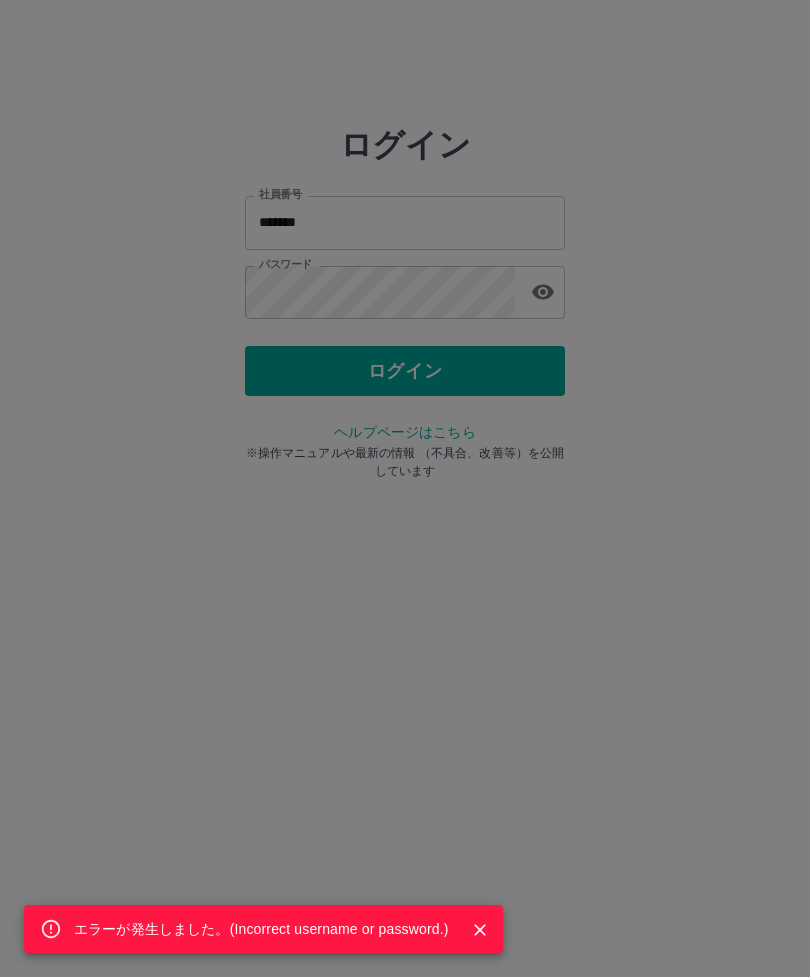 click 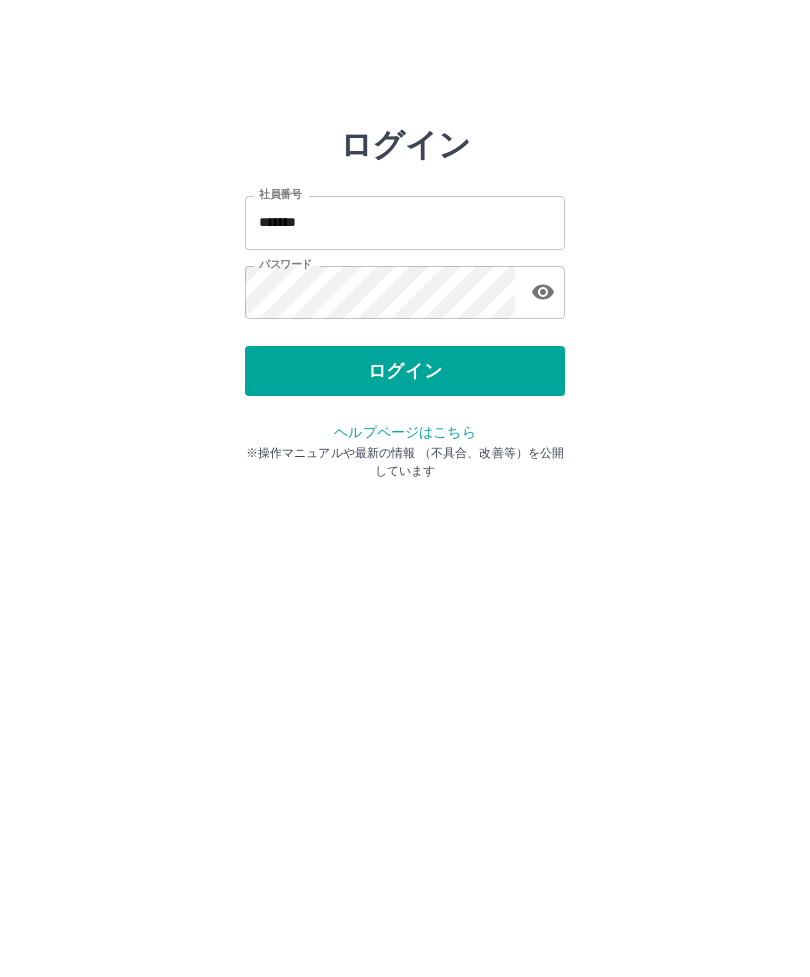click on "ログイン" at bounding box center (405, 371) 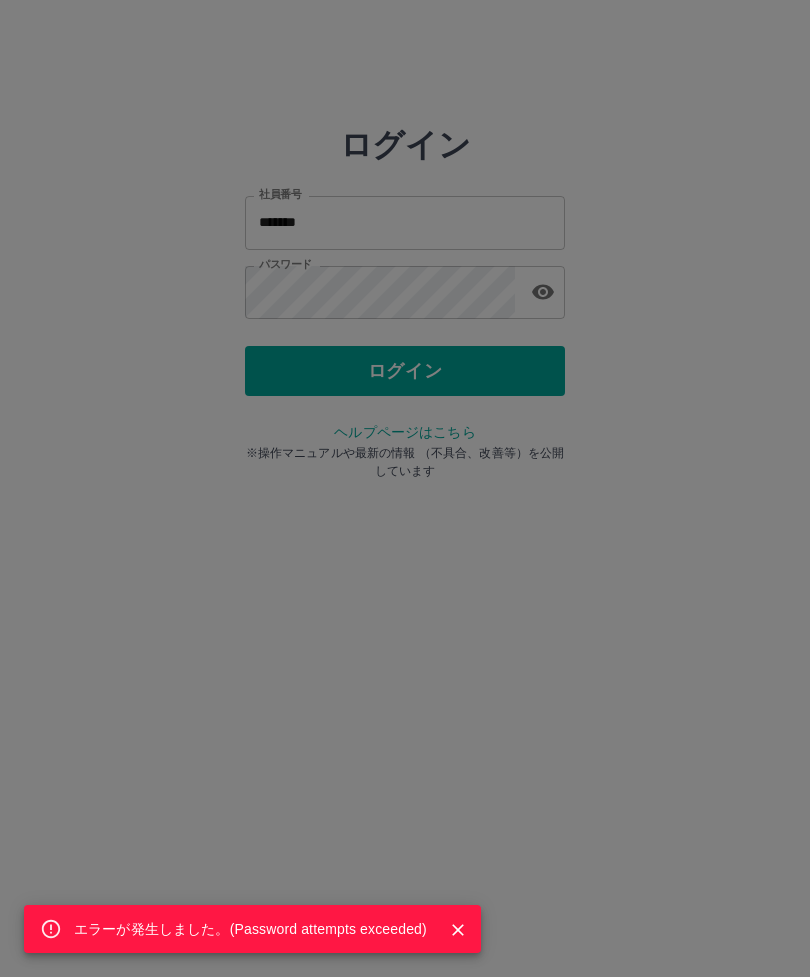 click 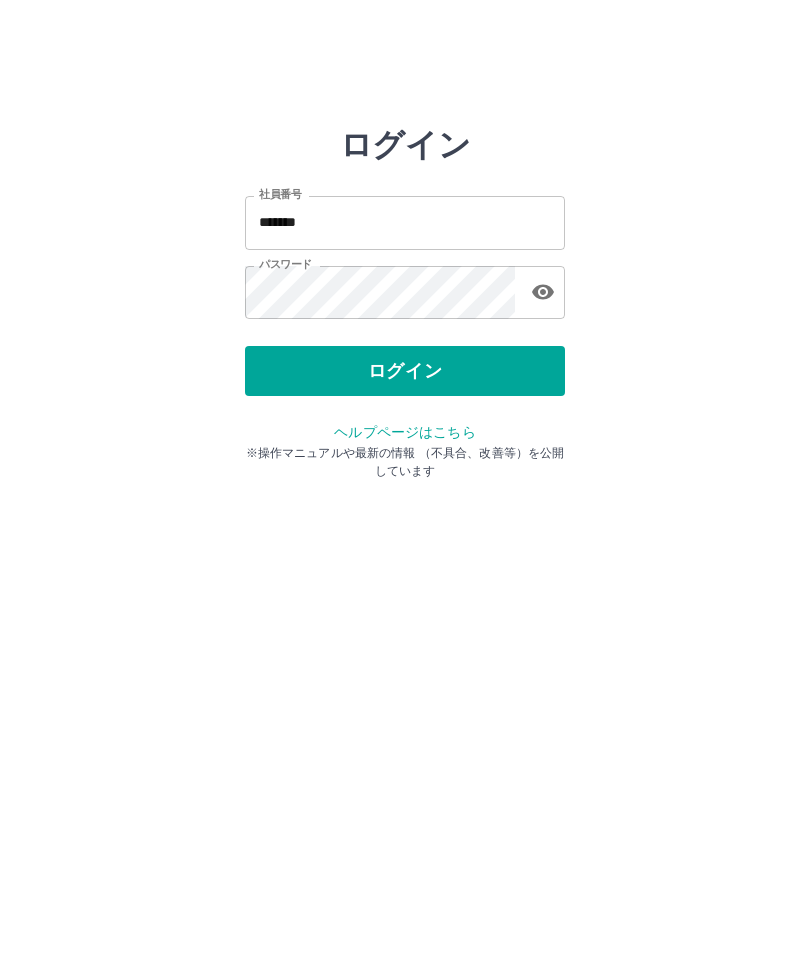 click on "ログイン" at bounding box center [405, 371] 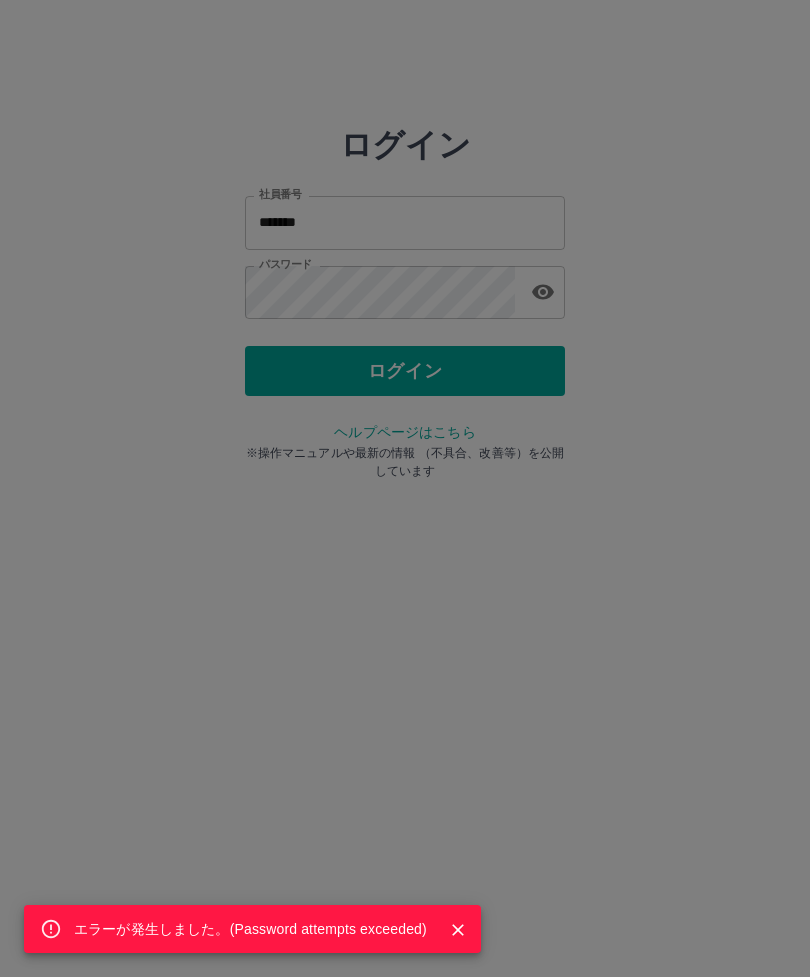 click at bounding box center [458, 930] 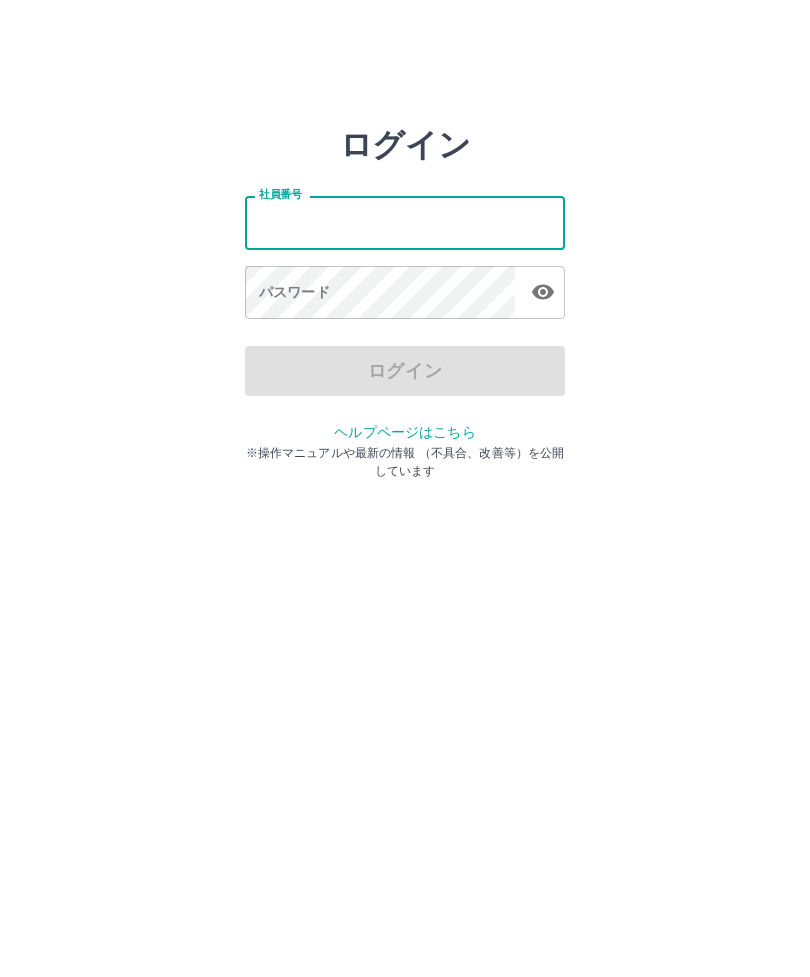 scroll, scrollTop: 0, scrollLeft: 0, axis: both 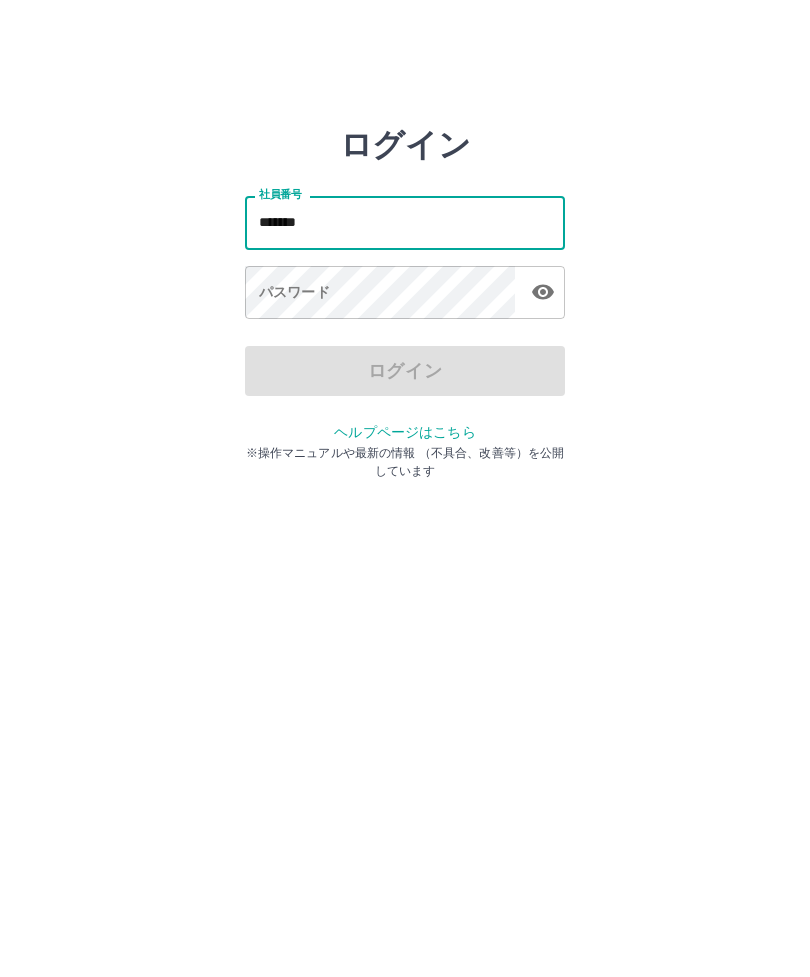 type on "*******" 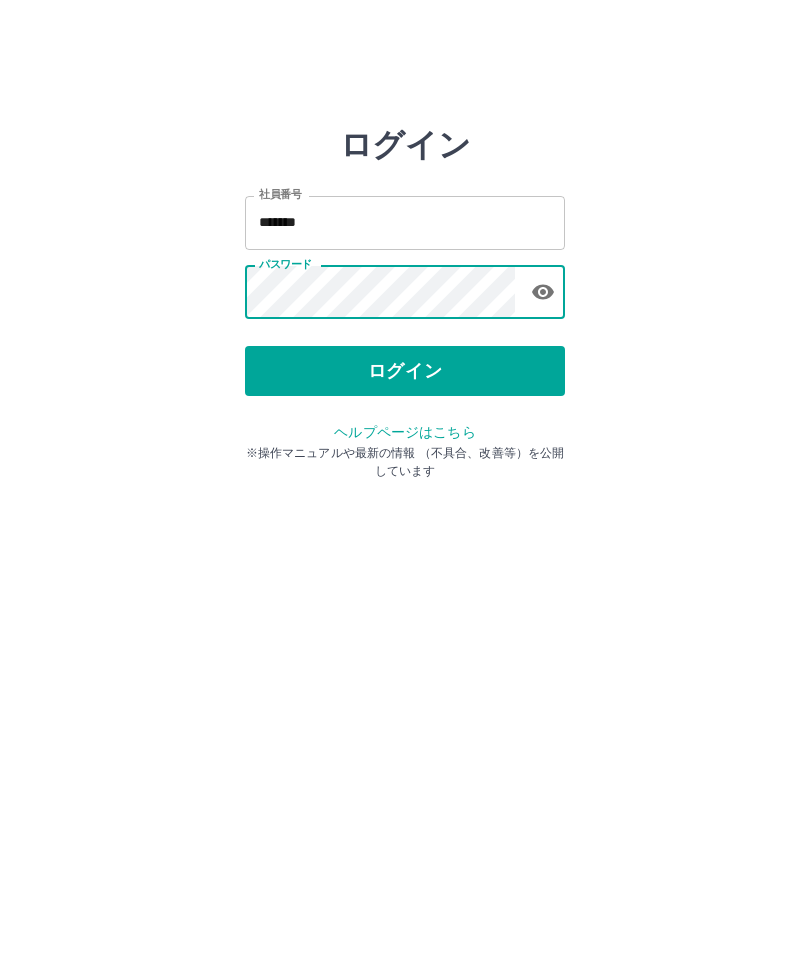 click on "ログイン" at bounding box center [405, 371] 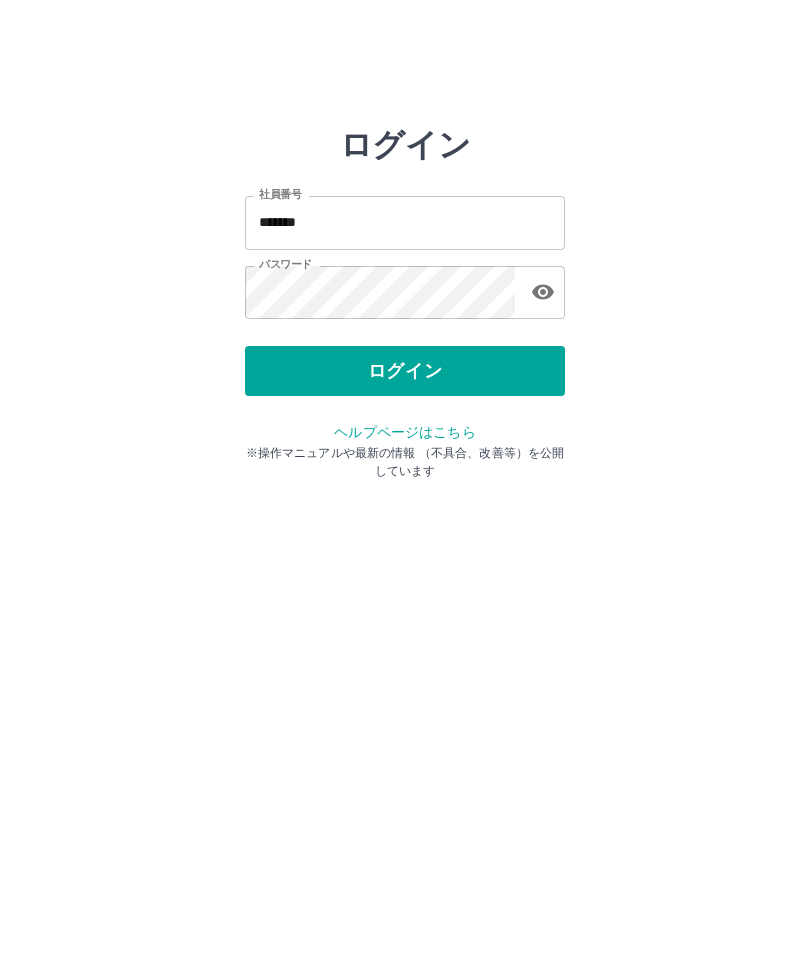 click on "ログイン 社員番号 ******* 社員番号 パスワード パスワード ログイン ヘルプページはこちら ※操作マニュアルや最新の情報 （不具合、改善等）を公開しています" at bounding box center (405, 223) 